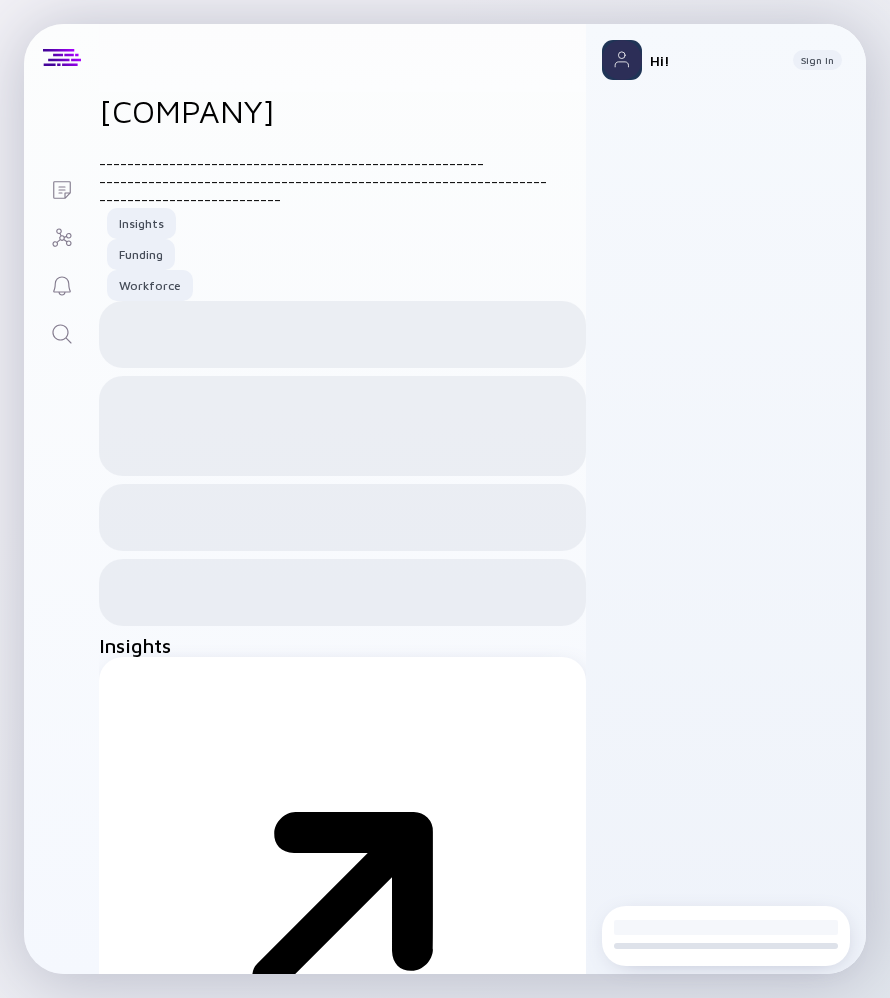 scroll, scrollTop: 0, scrollLeft: 0, axis: both 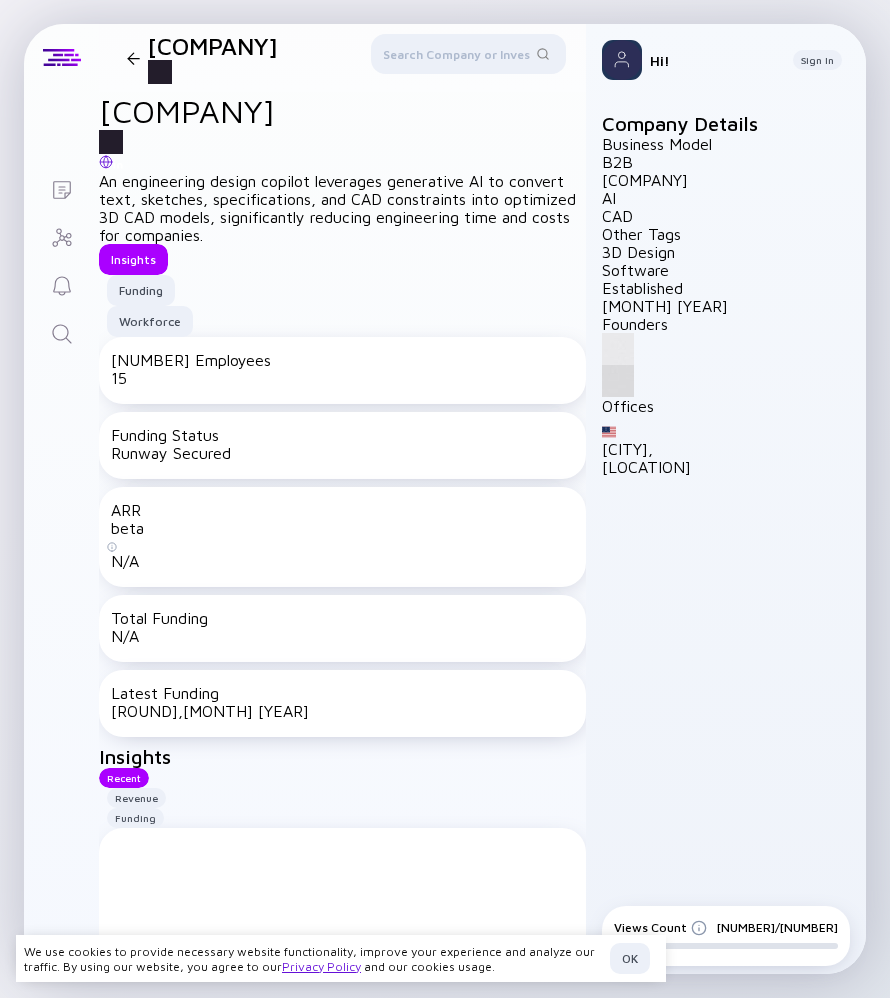 click at bounding box center [618, 349] 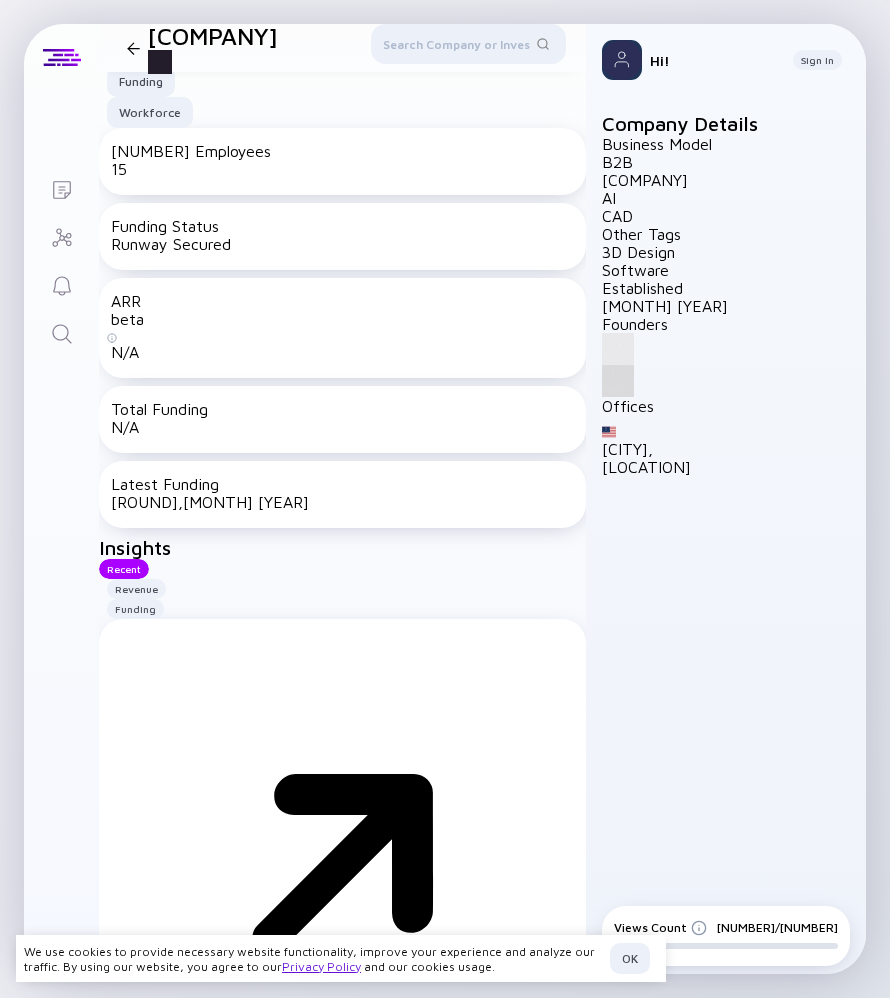 scroll, scrollTop: 117, scrollLeft: 0, axis: vertical 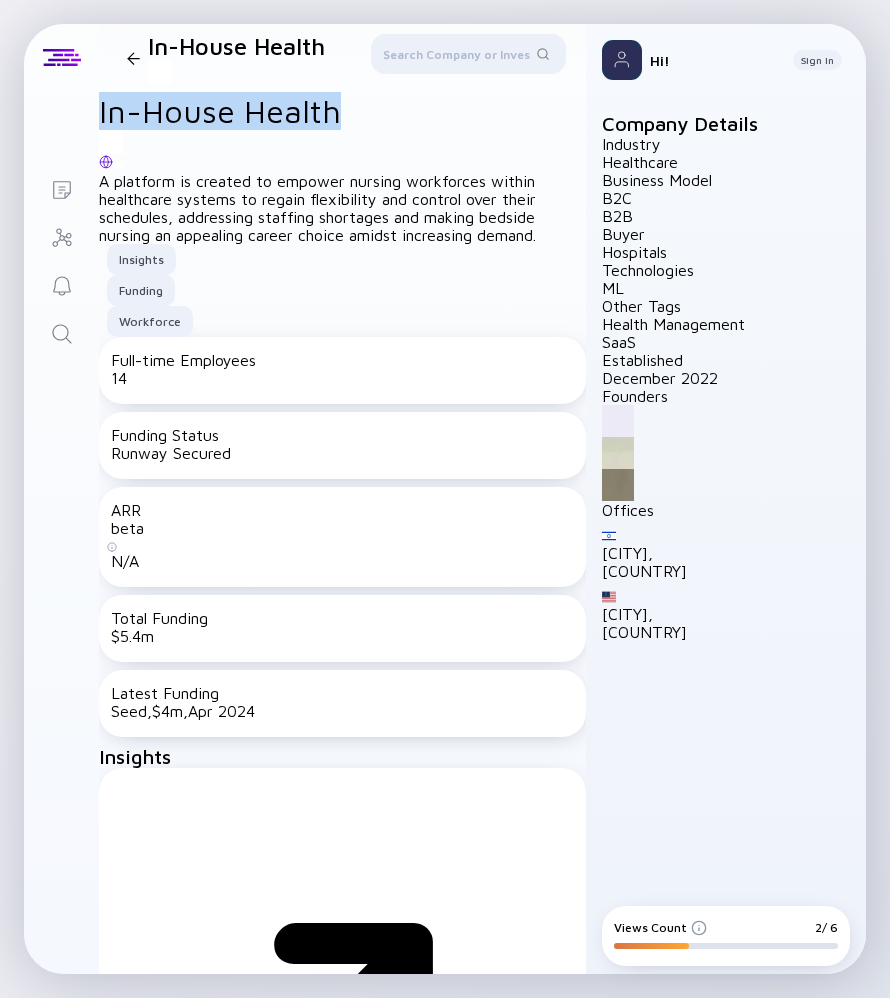 drag, startPoint x: 123, startPoint y: 147, endPoint x: 435, endPoint y: 150, distance: 312.01443 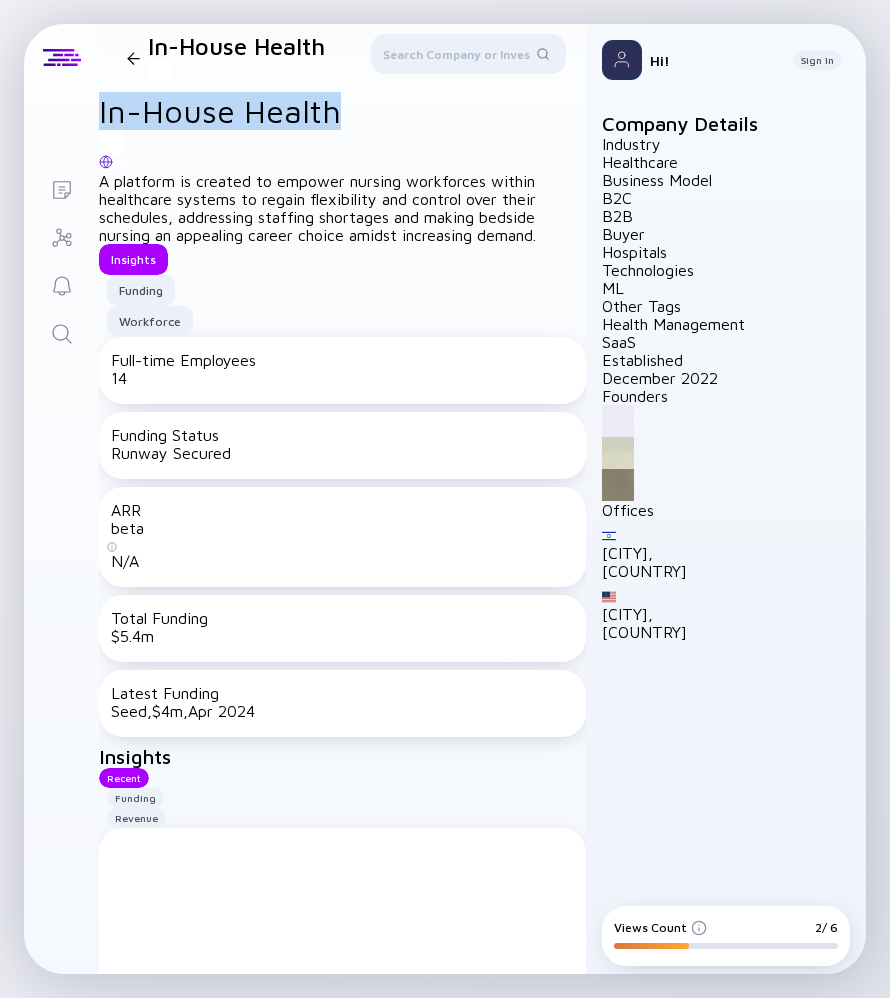 copy on "In-House Health" 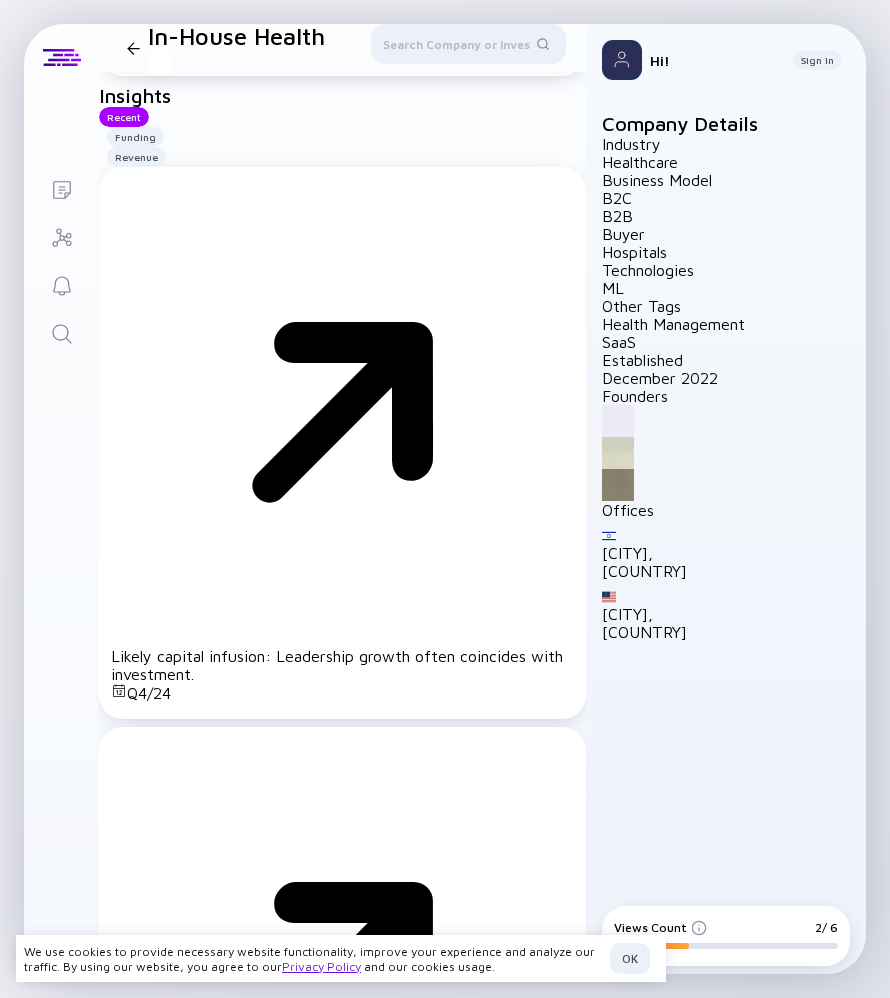 scroll, scrollTop: 659, scrollLeft: 0, axis: vertical 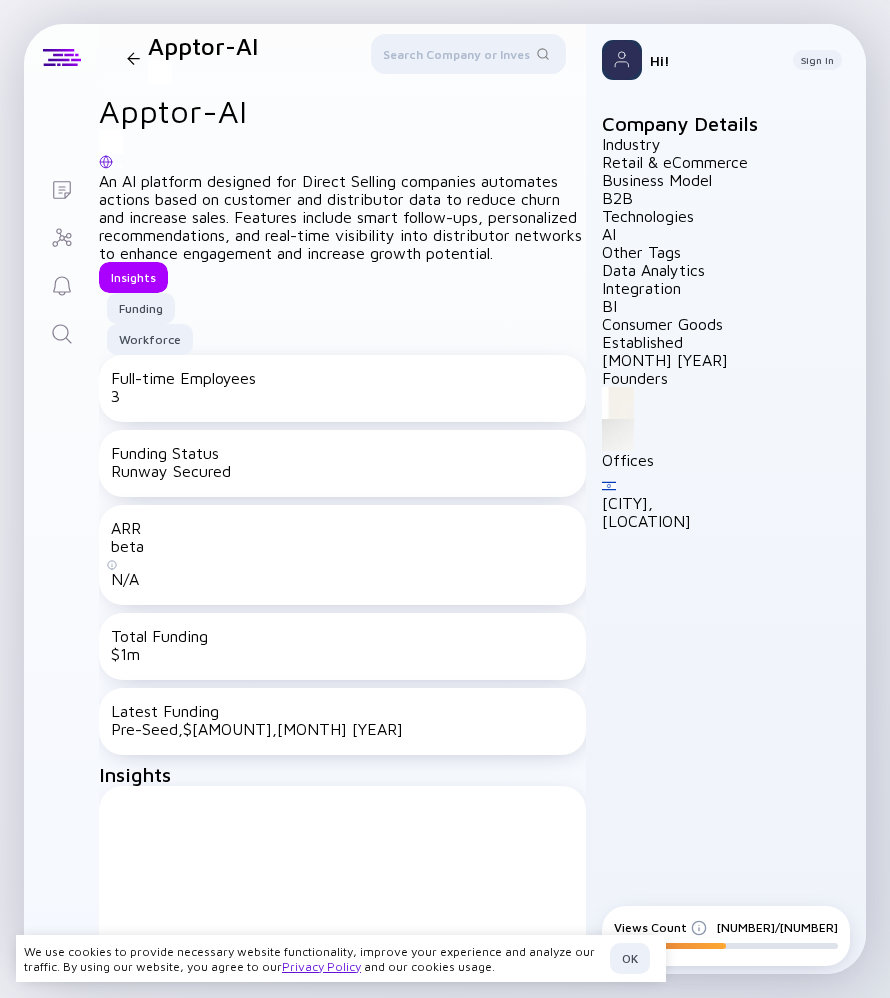 click on "Apptor-AI" at bounding box center [342, 111] 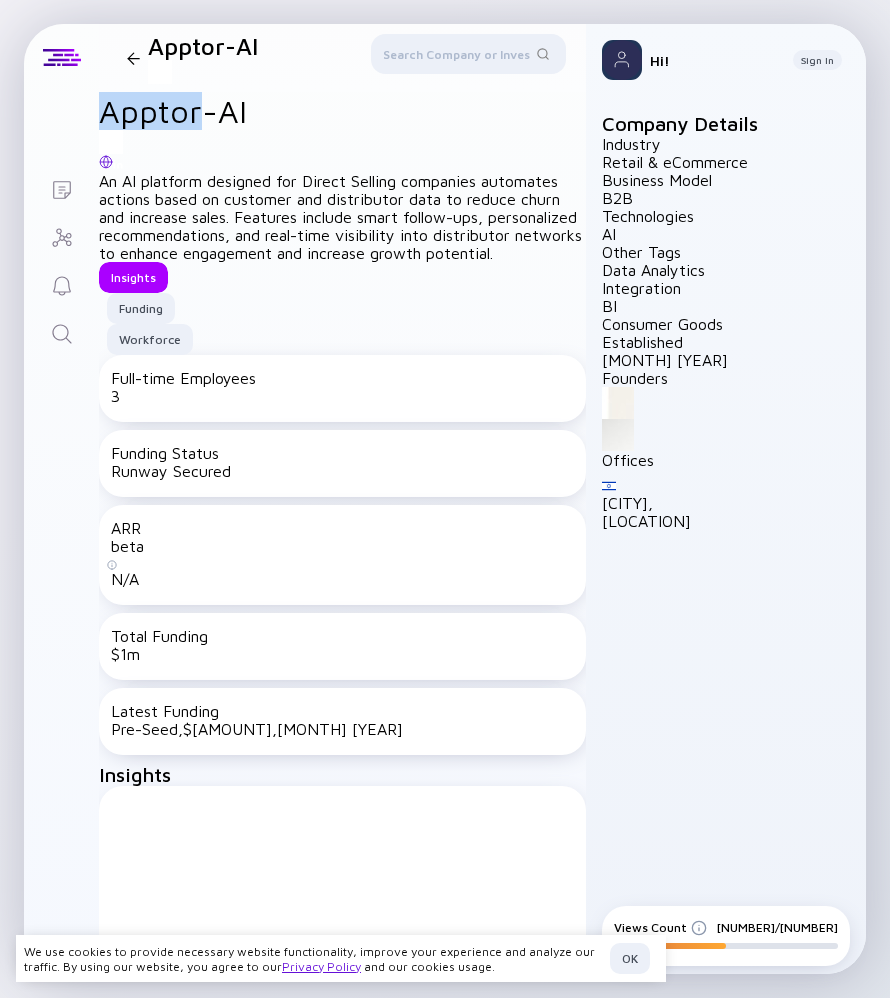 click on "Apptor-AI" at bounding box center [342, 111] 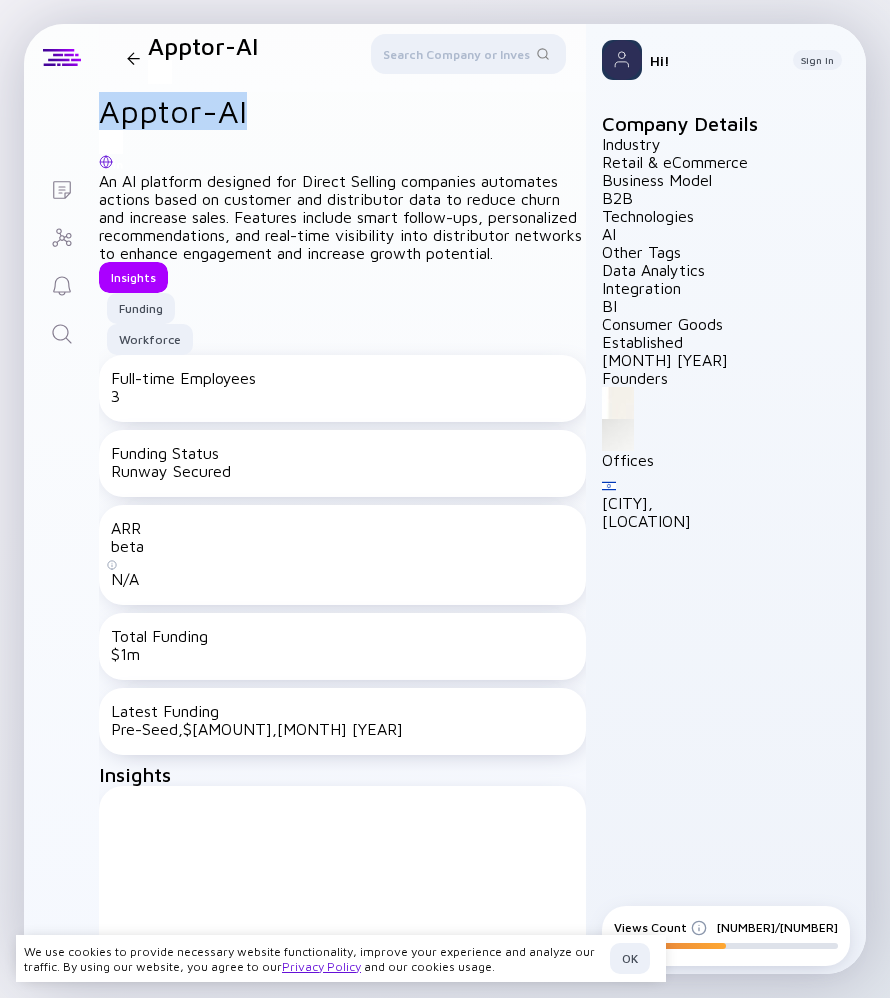 click on "Apptor-AI" at bounding box center [342, 111] 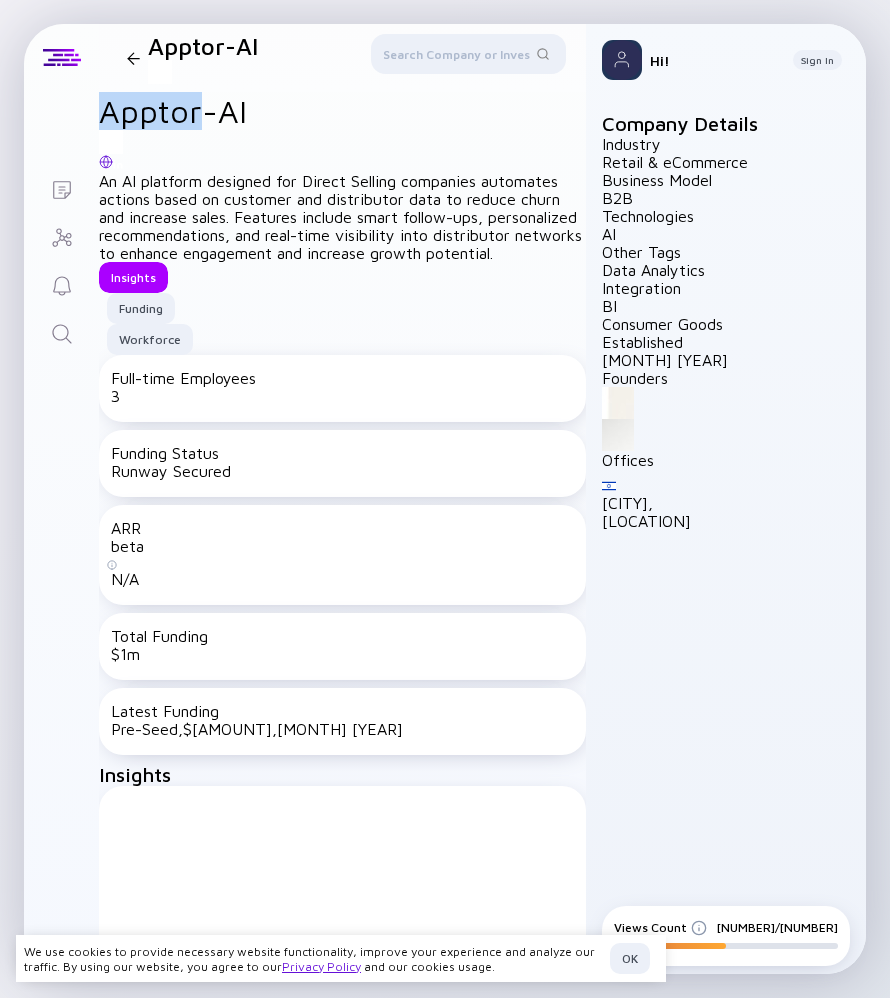 click on "Apptor-AI" at bounding box center [342, 111] 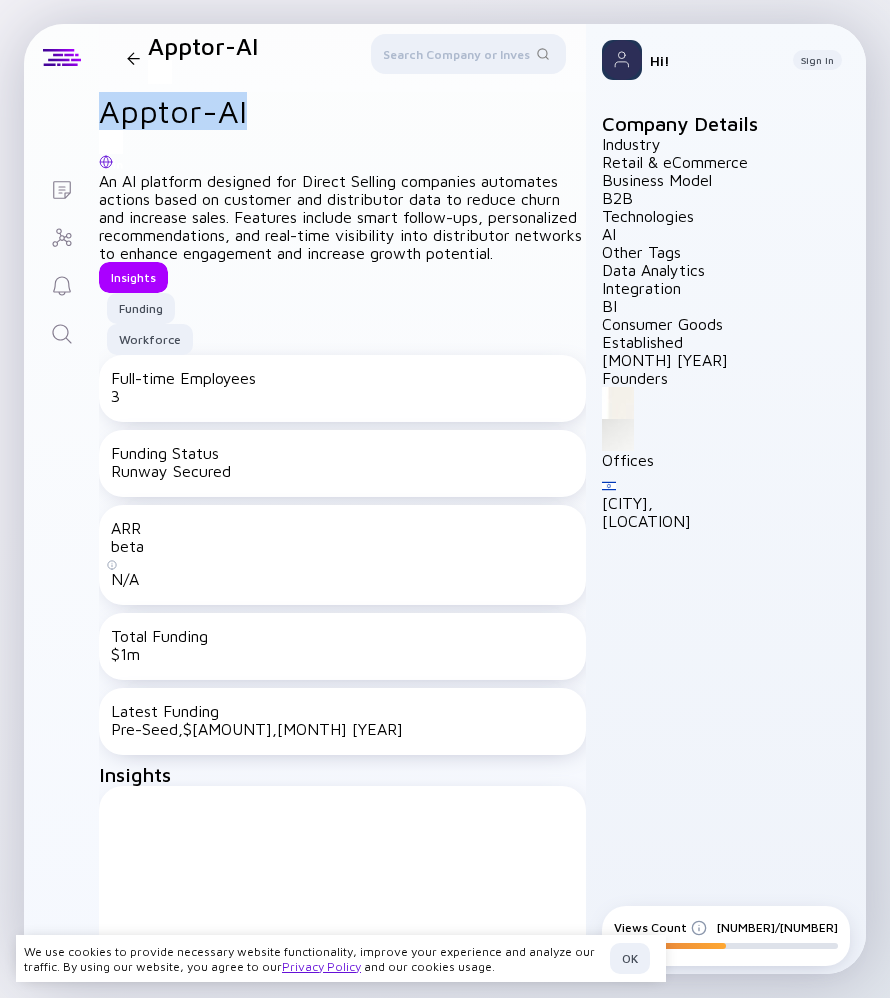click on "Apptor-AI" at bounding box center (342, 111) 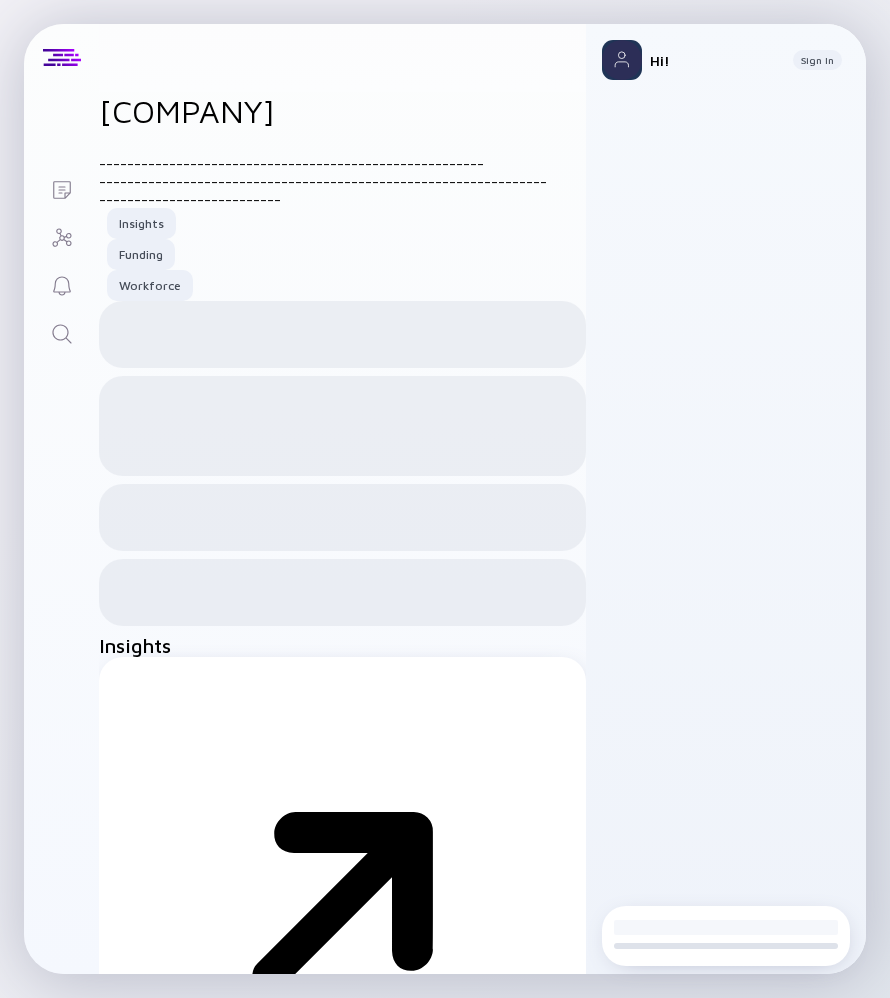 scroll, scrollTop: 0, scrollLeft: 0, axis: both 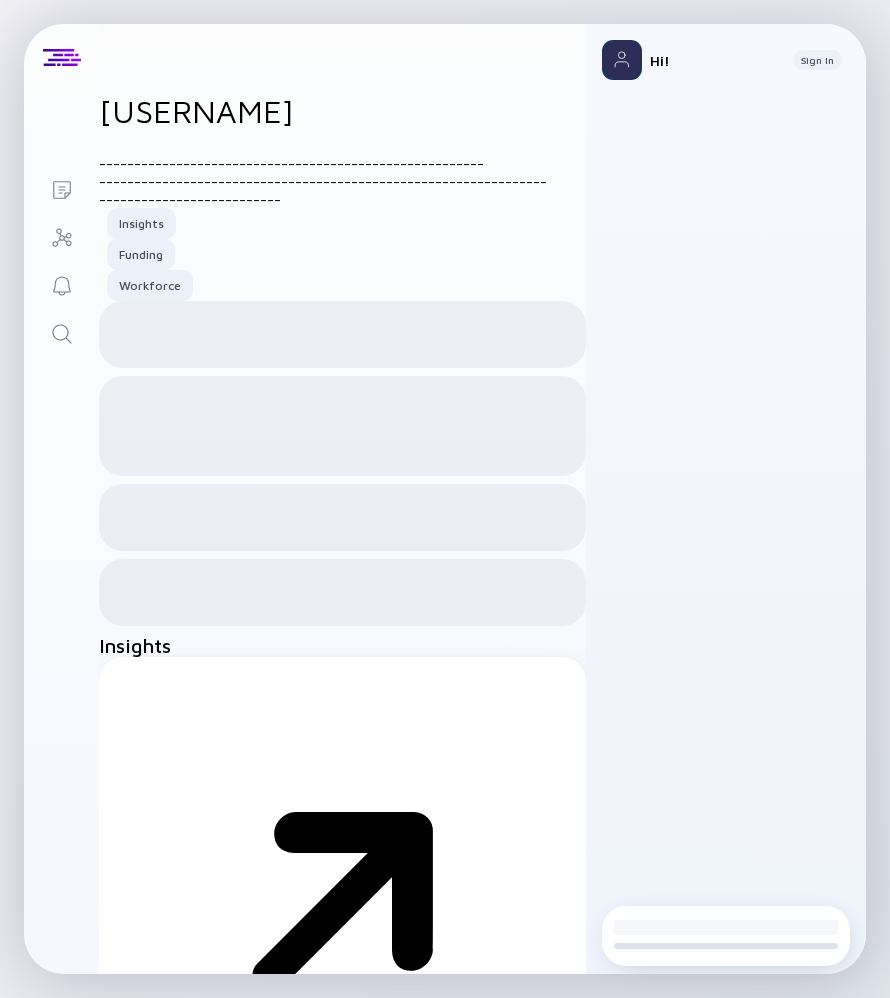 click on "inhayle" at bounding box center [342, 111] 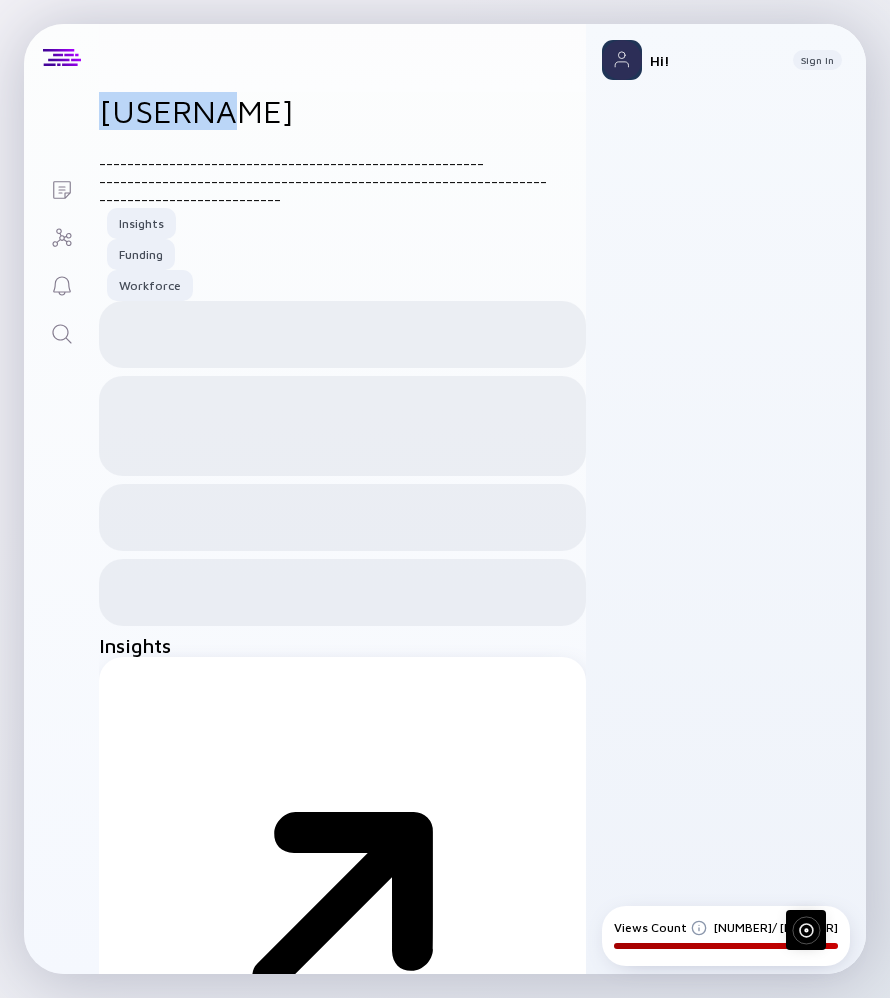 click on "inhayle" at bounding box center (342, 111) 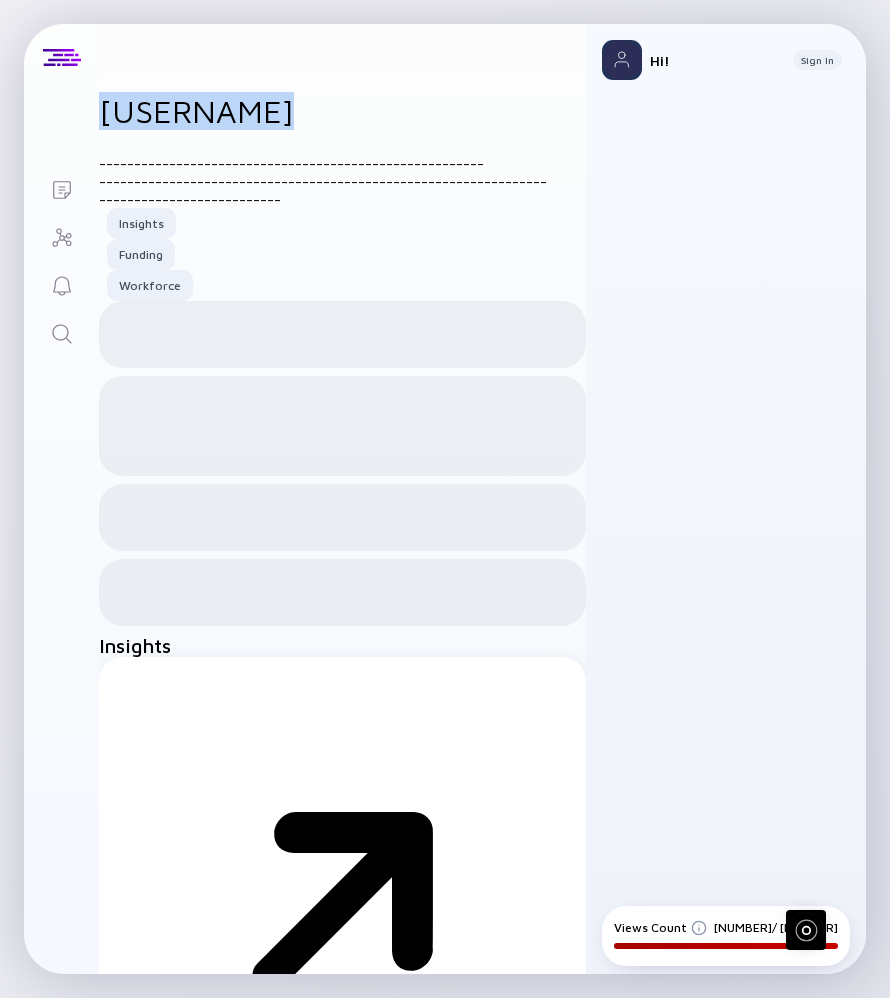 click on "inhayle" at bounding box center [342, 111] 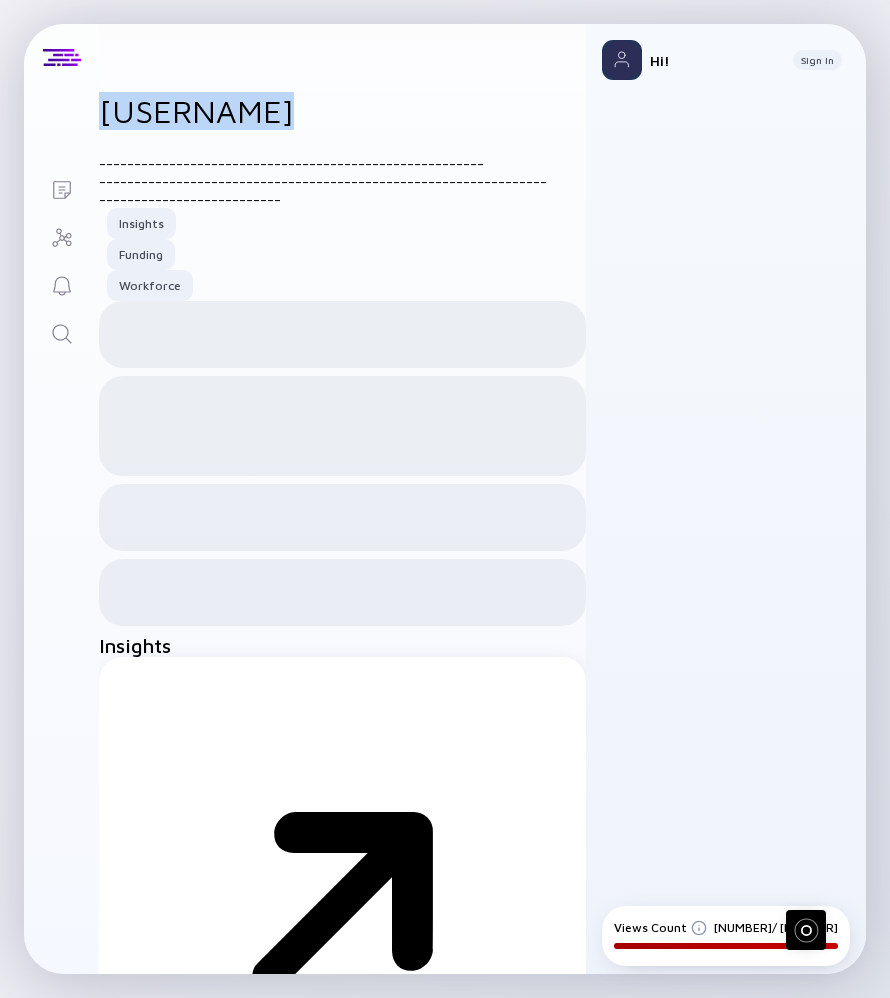 copy on "inhayle" 